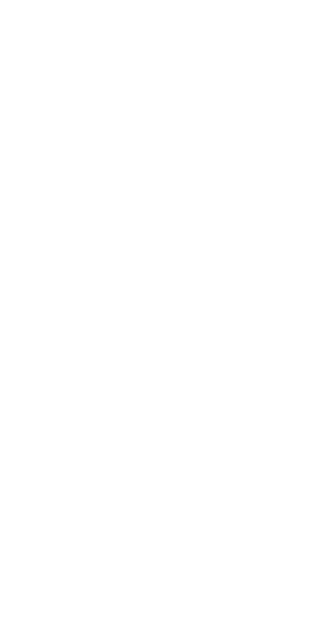 scroll, scrollTop: 0, scrollLeft: 0, axis: both 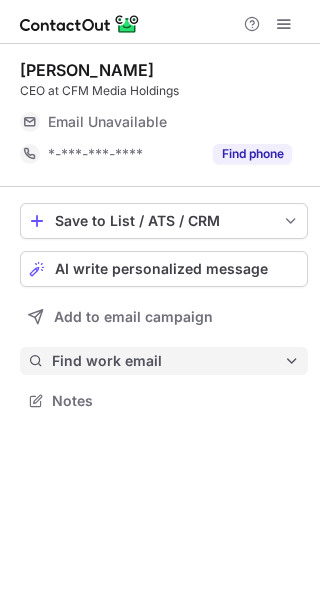 click on "Find work email" at bounding box center [168, 361] 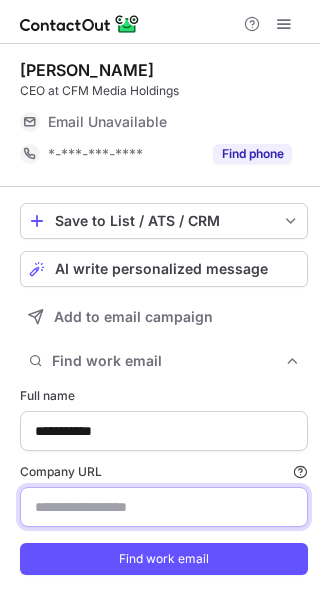 click on "Company URL Finding work email will consume 1 credit if a match is found." at bounding box center (164, 507) 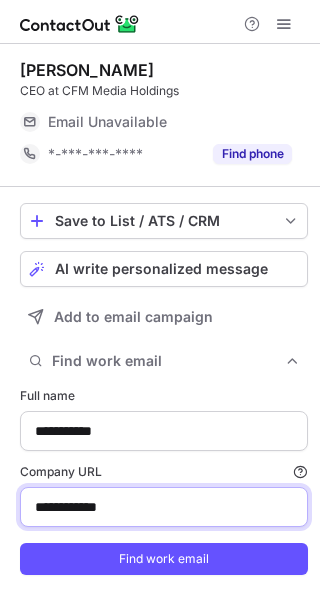 type on "**********" 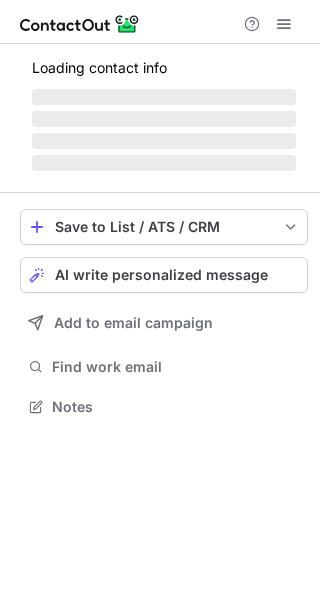 scroll, scrollTop: 0, scrollLeft: 0, axis: both 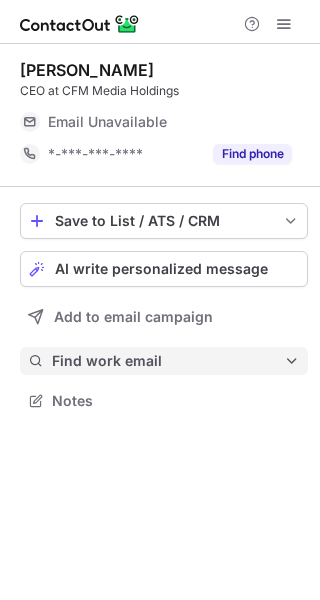 click on "Find work email" at bounding box center (168, 361) 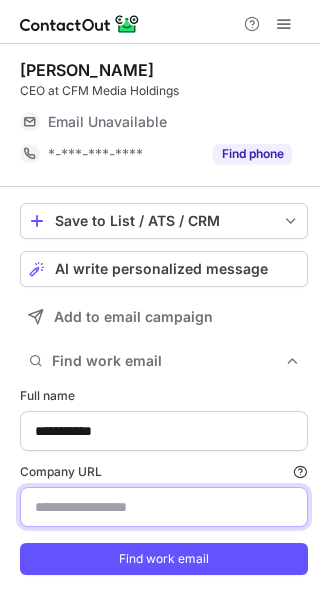 drag, startPoint x: 97, startPoint y: 496, endPoint x: 97, endPoint y: 509, distance: 13 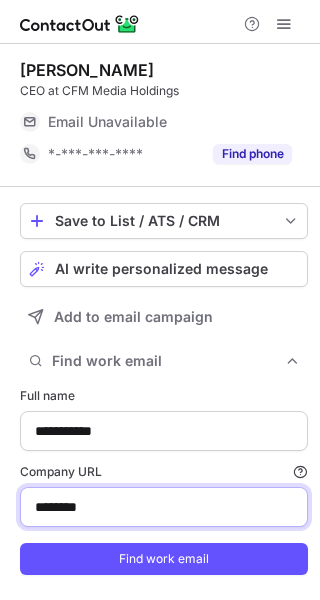 type on "********" 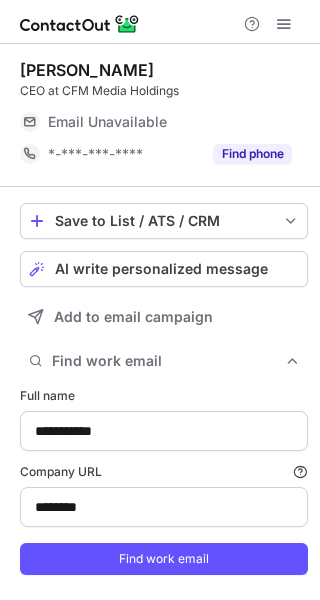 click on "**********" at bounding box center [164, 481] 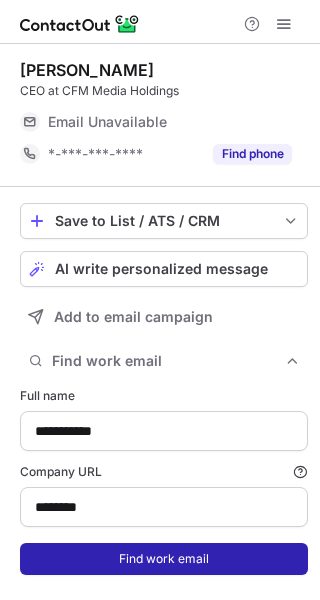 click on "Find work email" at bounding box center [164, 559] 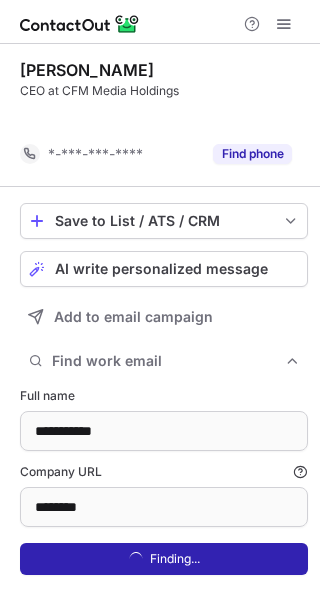 scroll, scrollTop: 566, scrollLeft: 306, axis: both 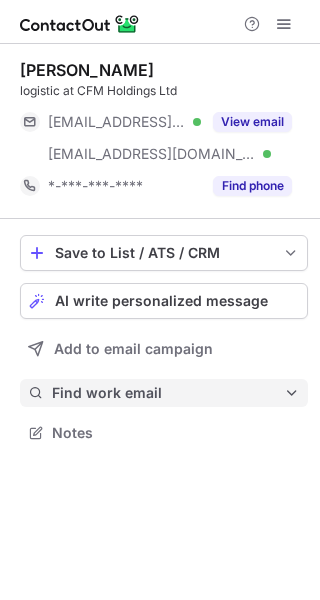 click on "Find work email" at bounding box center (168, 393) 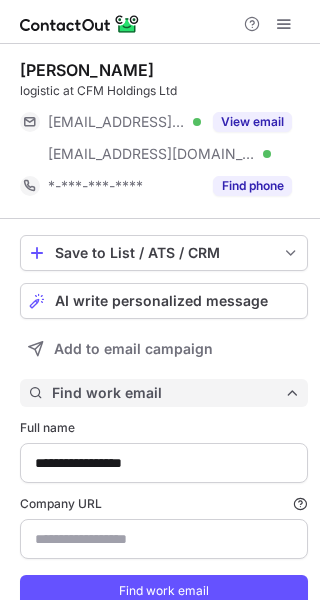 scroll, scrollTop: 9, scrollLeft: 9, axis: both 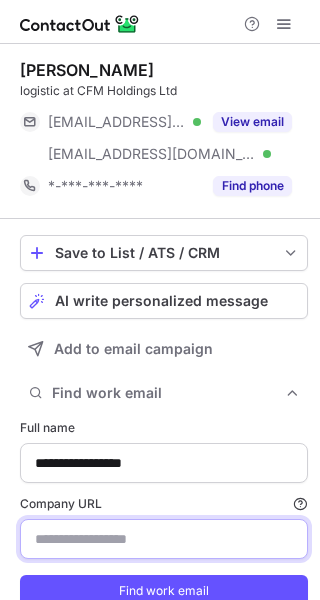 click on "Company URL Finding work email will consume 1 credit if a match is found." at bounding box center (164, 539) 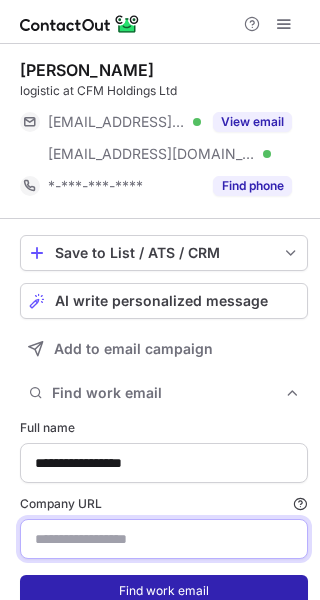 paste on "********" 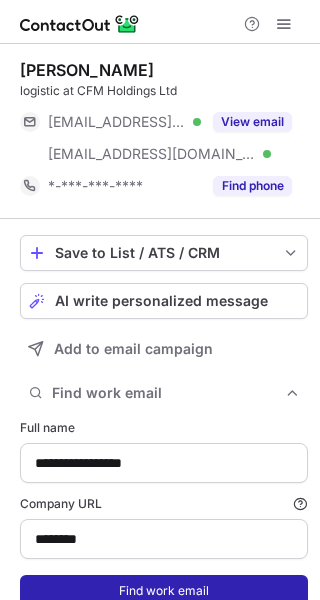 click on "Find work email" at bounding box center [164, 591] 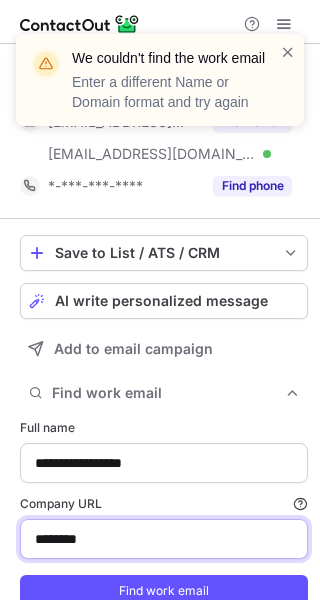 drag, startPoint x: 106, startPoint y: 531, endPoint x: 21, endPoint y: 535, distance: 85.09406 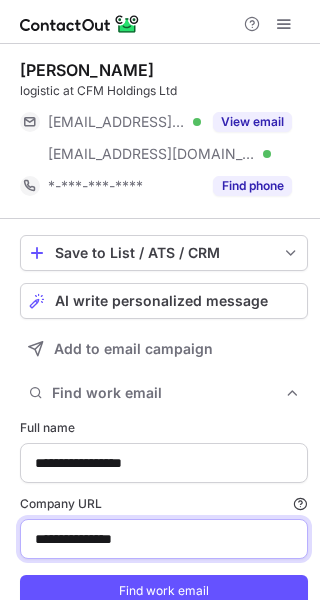 type on "**********" 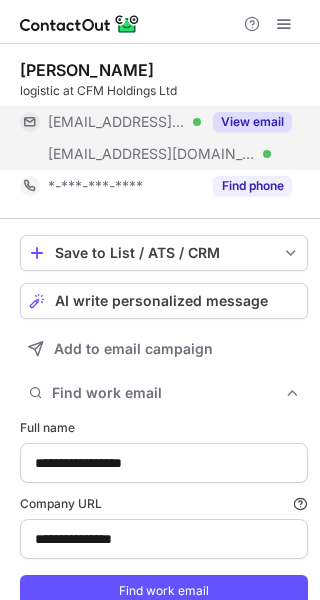 click on "View email" at bounding box center [252, 122] 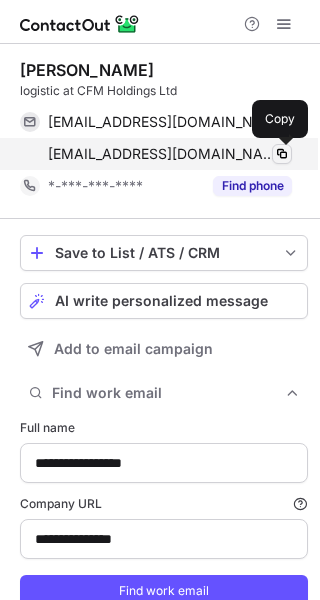 click at bounding box center (282, 154) 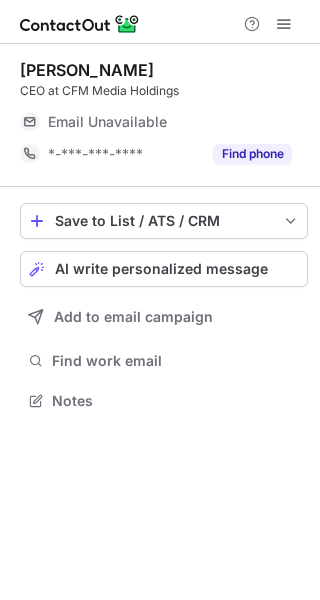 scroll, scrollTop: 0, scrollLeft: 0, axis: both 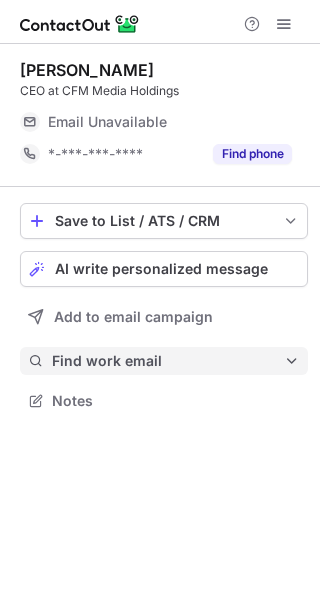 click on "Find work email" at bounding box center [168, 361] 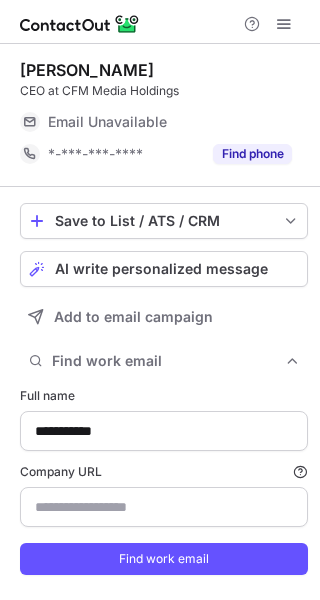 scroll, scrollTop: 9, scrollLeft: 9, axis: both 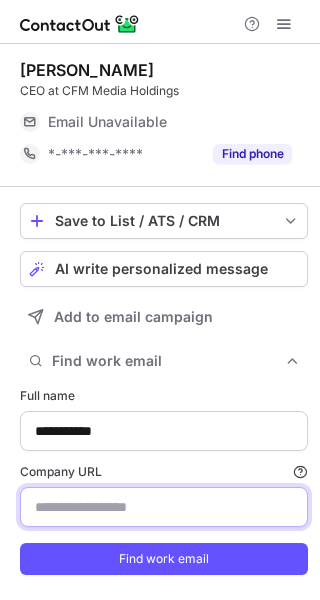 click on "Company URL Finding work email will consume 1 credit if a match is found." at bounding box center [164, 507] 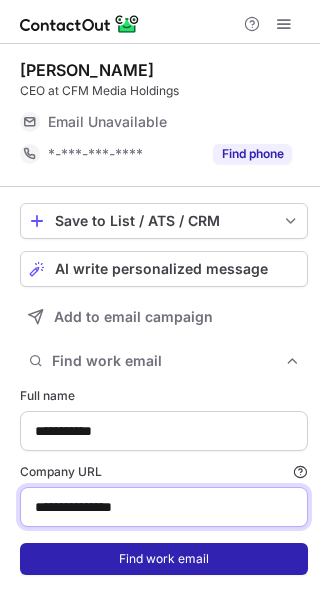 type on "**********" 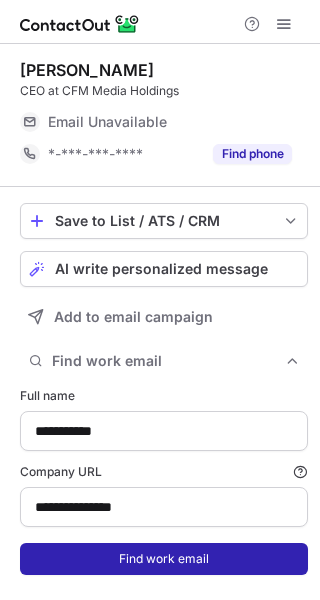 click on "Find work email" at bounding box center [164, 559] 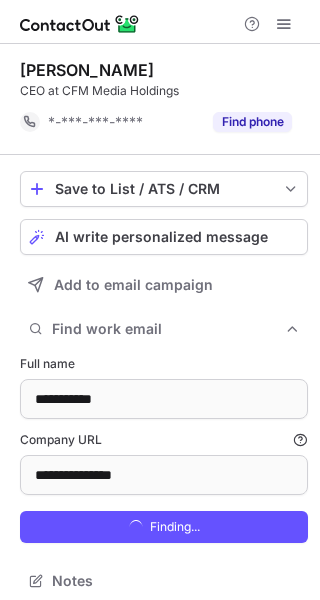 scroll, scrollTop: 566, scrollLeft: 306, axis: both 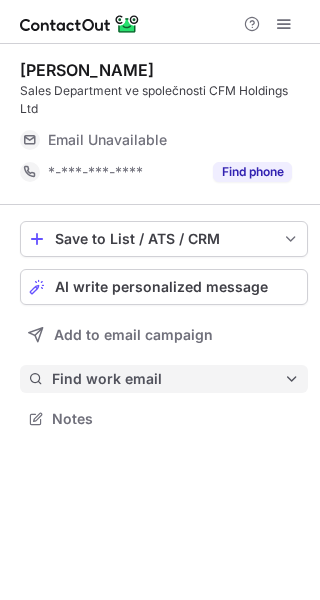 click on "Find work email" at bounding box center (168, 379) 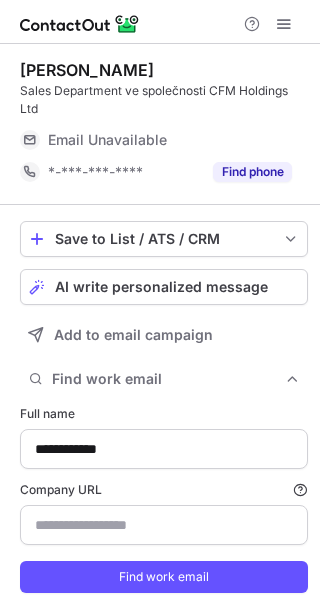 scroll, scrollTop: 10, scrollLeft: 9, axis: both 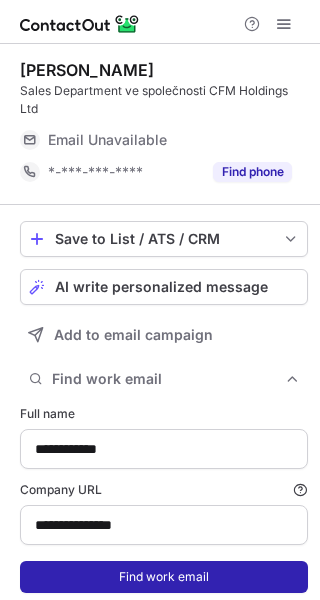 click on "Find work email" at bounding box center [164, 577] 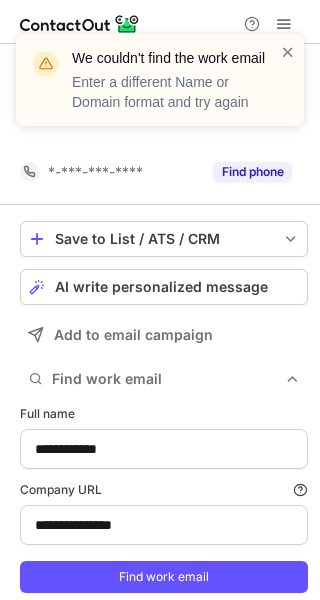 scroll, scrollTop: 584, scrollLeft: 306, axis: both 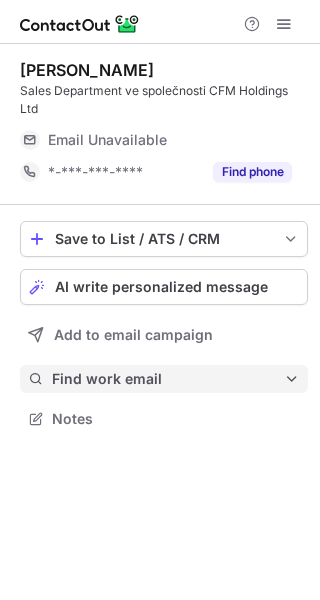 click on "Find work email" at bounding box center (168, 379) 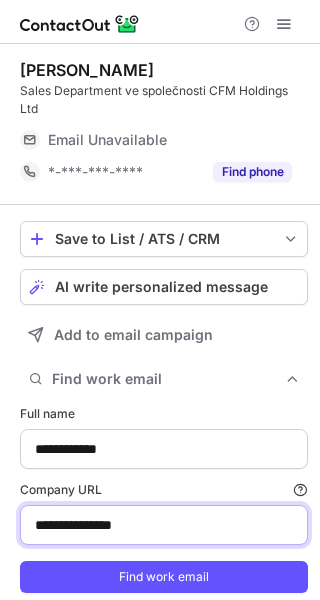 drag, startPoint x: 163, startPoint y: 523, endPoint x: -63, endPoint y: 551, distance: 227.7279 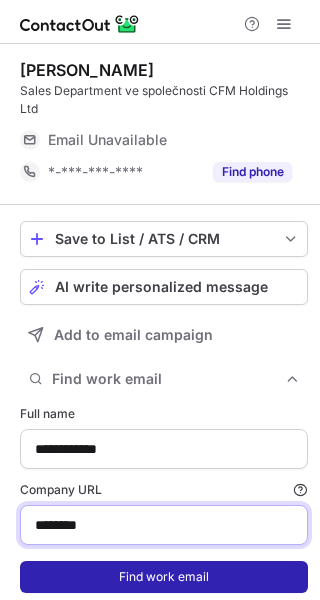 type on "********" 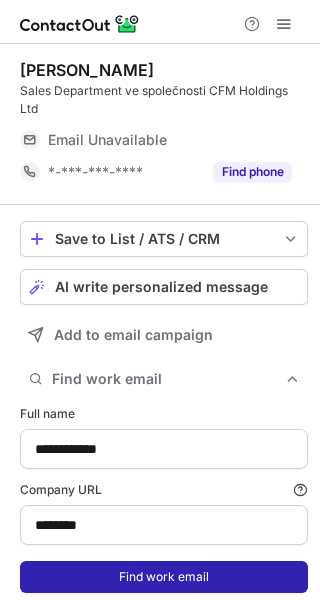 click on "Find work email" at bounding box center [164, 577] 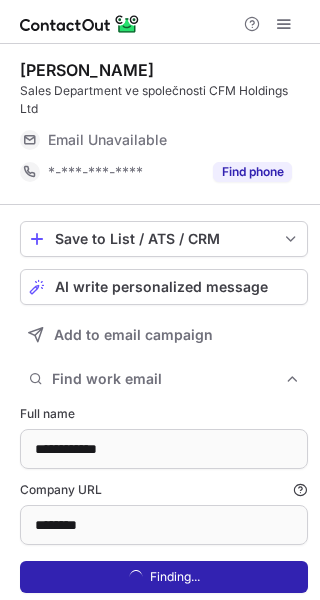 scroll, scrollTop: 10, scrollLeft: 9, axis: both 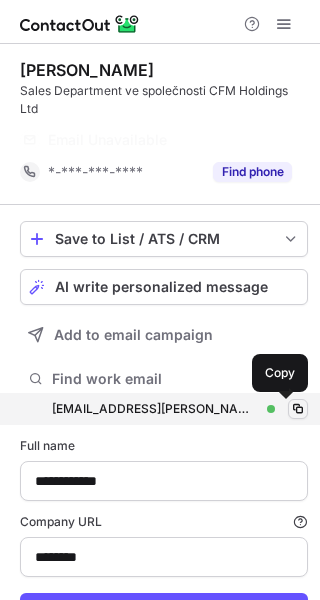 click at bounding box center [298, 409] 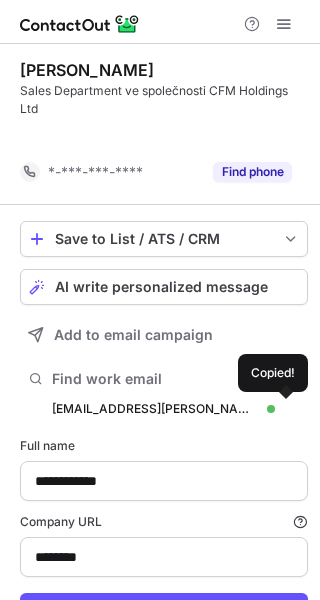 scroll, scrollTop: 616, scrollLeft: 306, axis: both 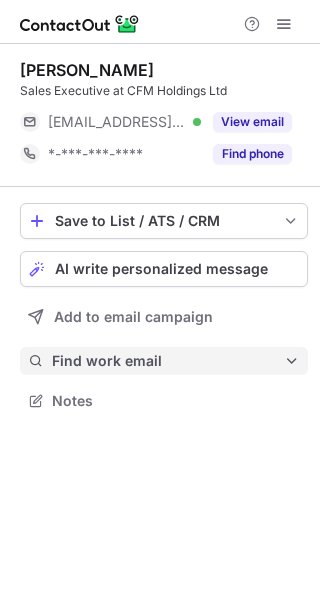 click on "Find work email" at bounding box center (164, 361) 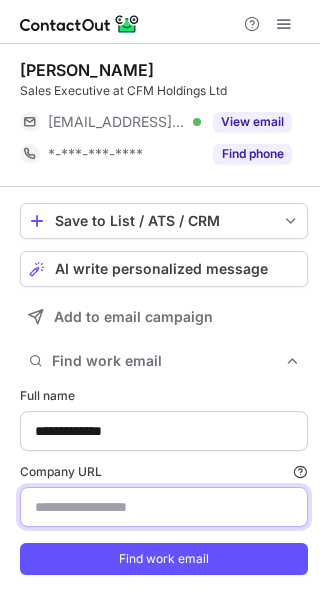 click on "Company URL Finding work email will consume 1 credit if a match is found." at bounding box center [164, 507] 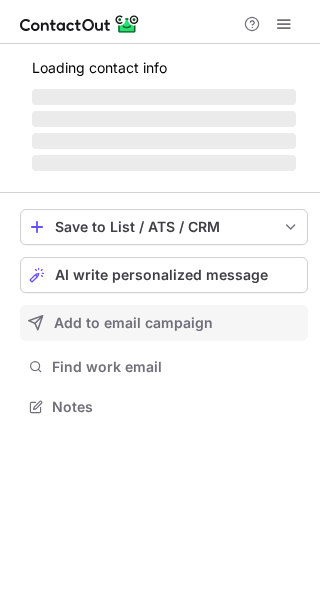 scroll, scrollTop: 0, scrollLeft: 0, axis: both 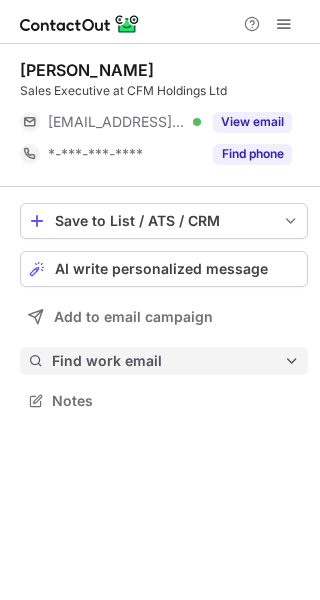click on "Find work email" at bounding box center (168, 361) 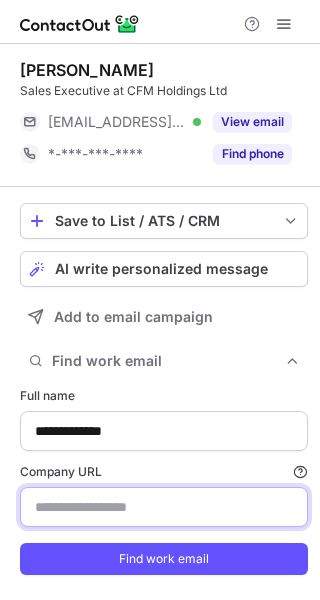 click on "Company URL Finding work email will consume 1 credit if a match is found." at bounding box center [164, 507] 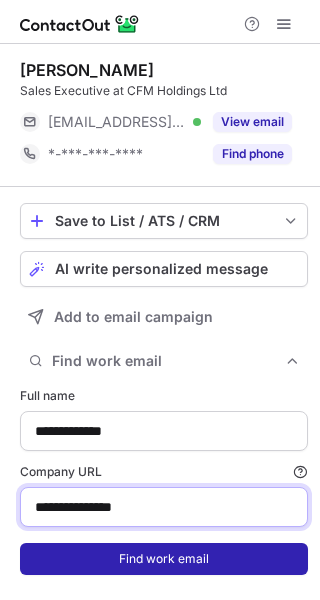 type on "**********" 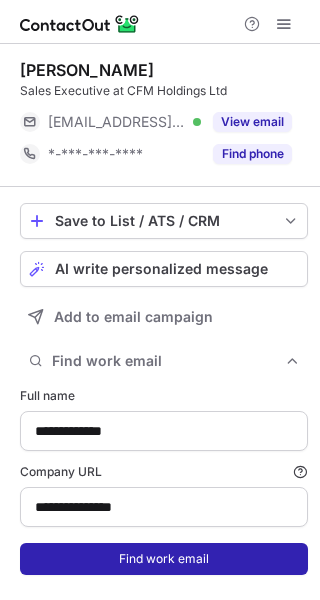 click on "Find work email" at bounding box center [164, 559] 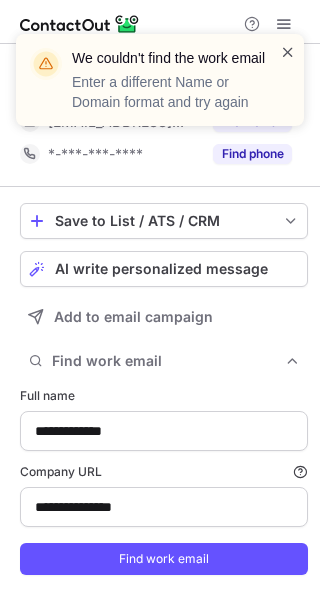 click at bounding box center [288, 52] 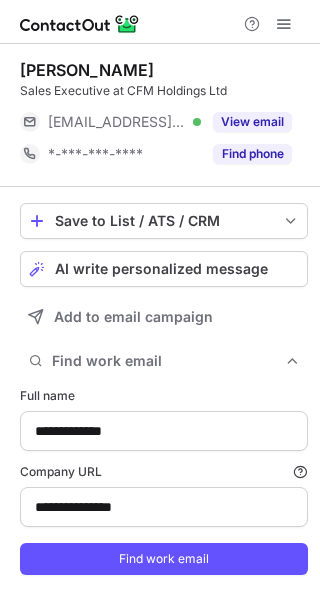 click on "We couldn't find the work email Enter a different Name or Domain format and try again" at bounding box center [173, 80] 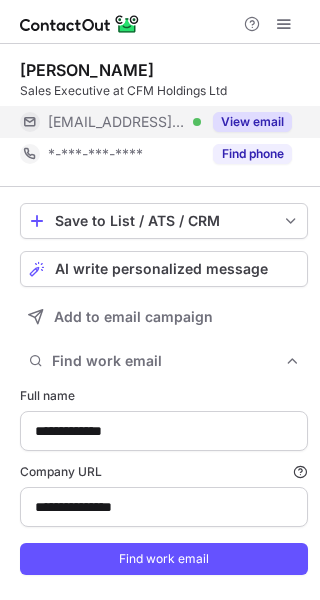 click on "View email" at bounding box center (252, 122) 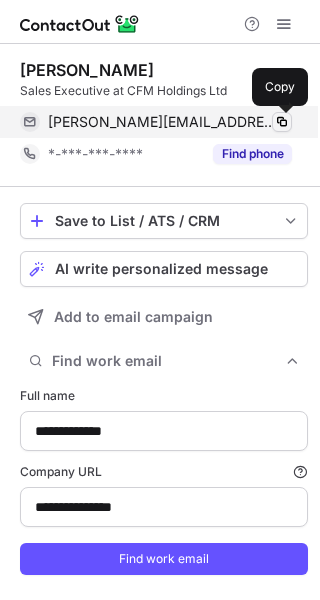 click at bounding box center (282, 122) 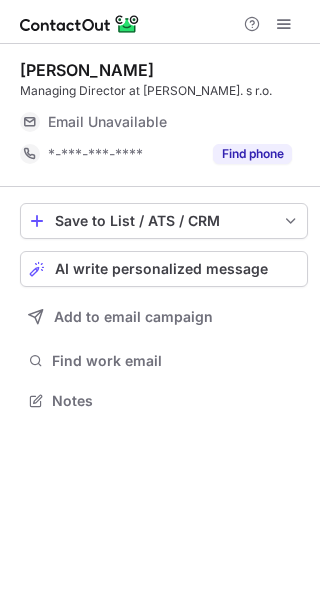 scroll, scrollTop: 0, scrollLeft: 0, axis: both 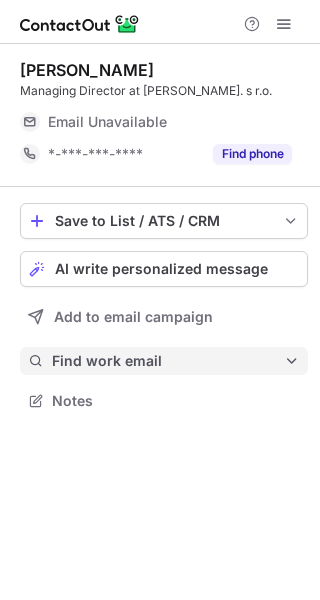 click on "Find work email" at bounding box center [164, 361] 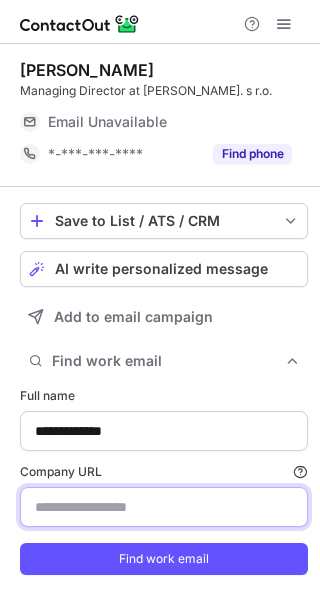 click on "Company URL Finding work email will consume 1 credit if a match is found." at bounding box center (164, 507) 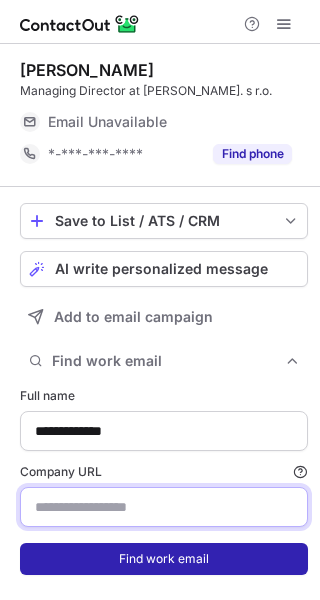 paste on "**********" 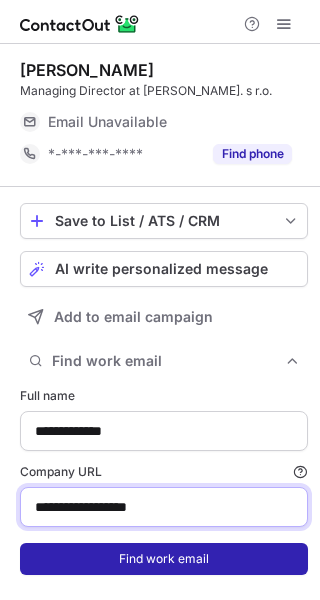 type on "**********" 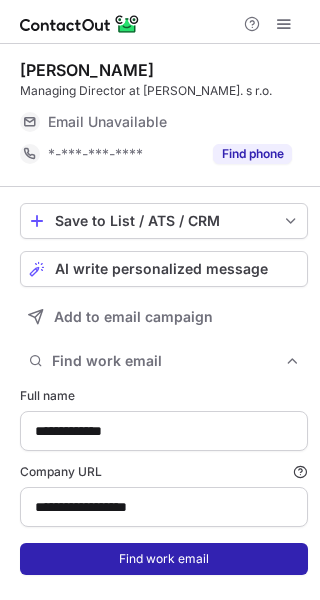 click on "Find work email" at bounding box center (164, 559) 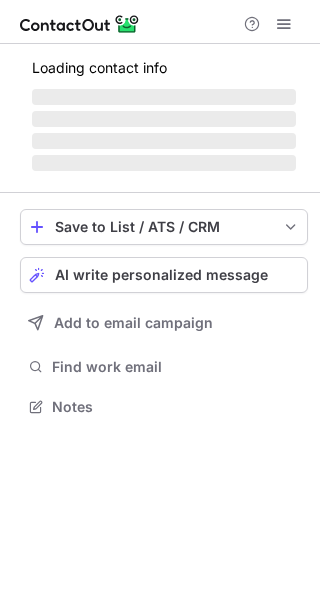 scroll, scrollTop: 0, scrollLeft: 0, axis: both 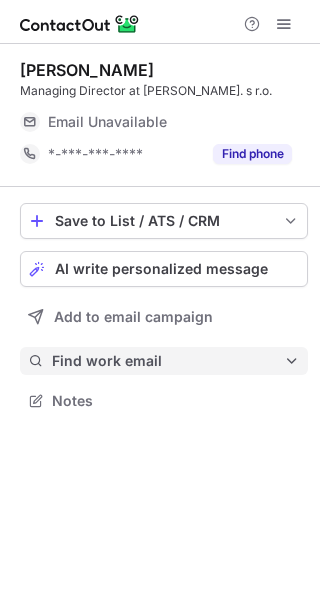 click on "Find work email" at bounding box center (168, 361) 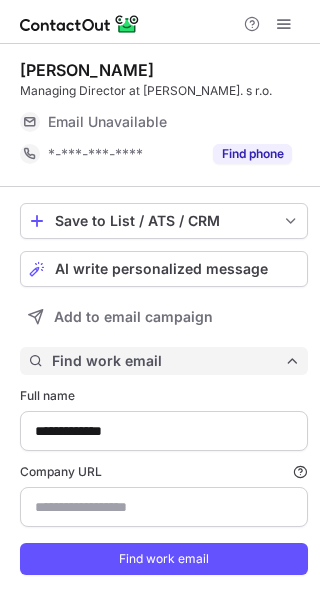 scroll, scrollTop: 9, scrollLeft: 9, axis: both 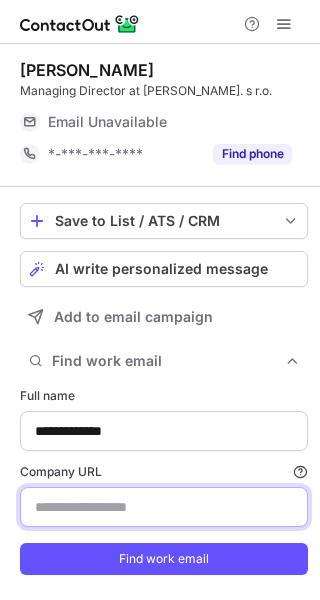 click on "Company URL Finding work email will consume 1 credit if a match is found." at bounding box center [164, 507] 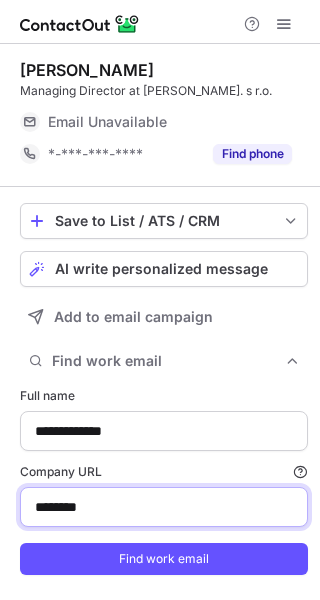 type on "********" 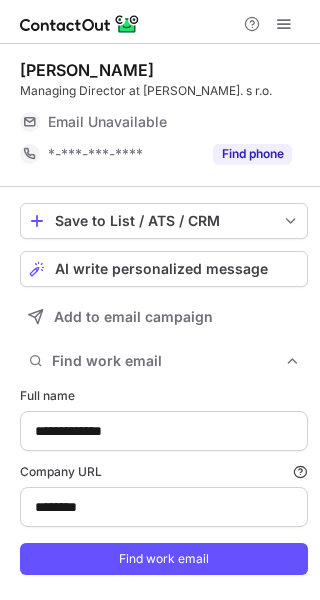 click on "**********" at bounding box center [164, 481] 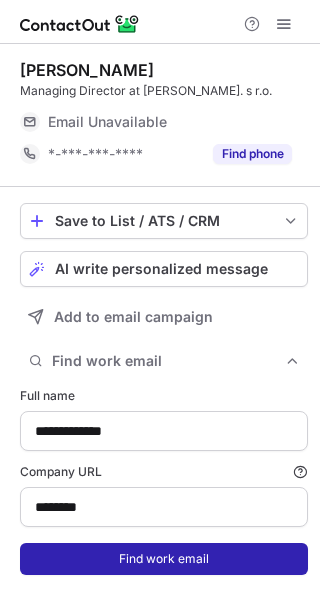 click on "Find work email" at bounding box center (164, 559) 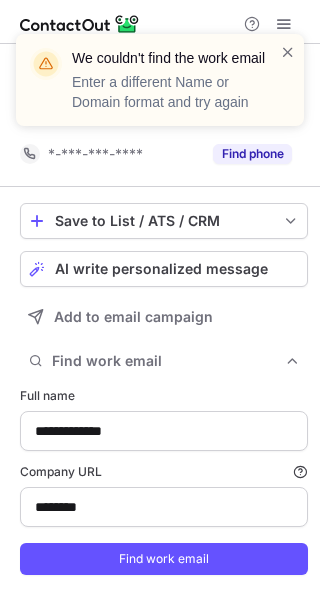 scroll, scrollTop: 566, scrollLeft: 306, axis: both 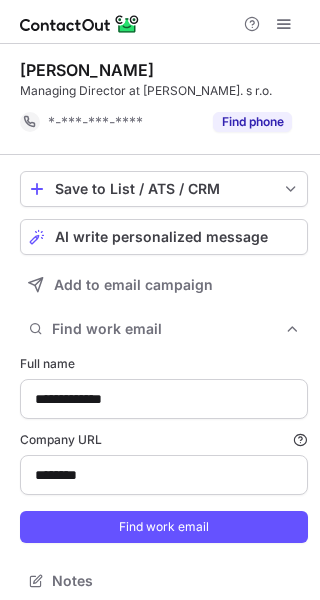click on "**********" at bounding box center [164, 449] 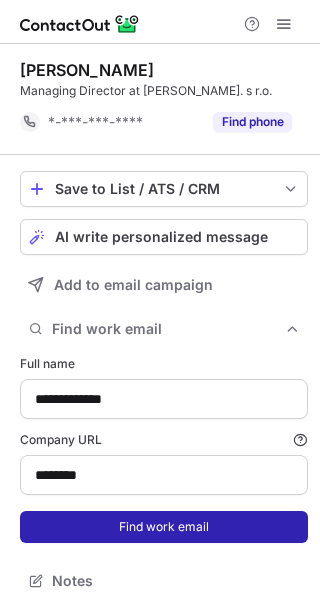 click on "Find work email" at bounding box center [164, 527] 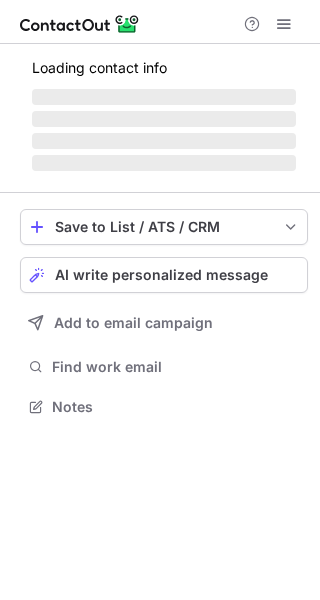 scroll, scrollTop: 0, scrollLeft: 0, axis: both 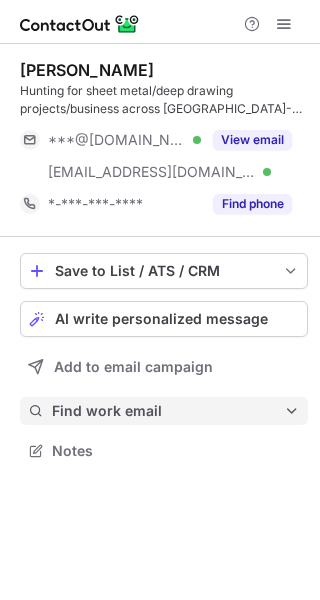 click on "Find work email" at bounding box center [168, 411] 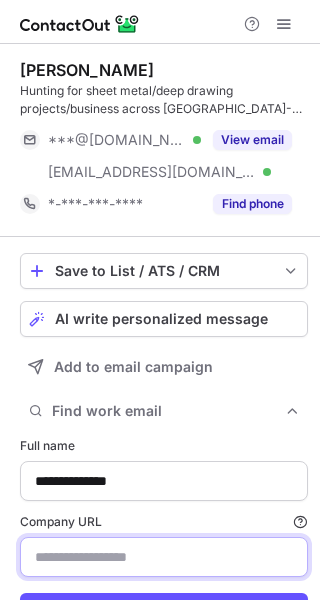 click on "Company URL Finding work email will consume 1 credit if a match is found." at bounding box center [164, 557] 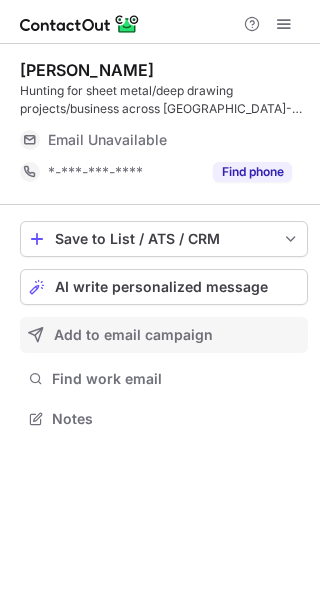 scroll, scrollTop: 0, scrollLeft: 0, axis: both 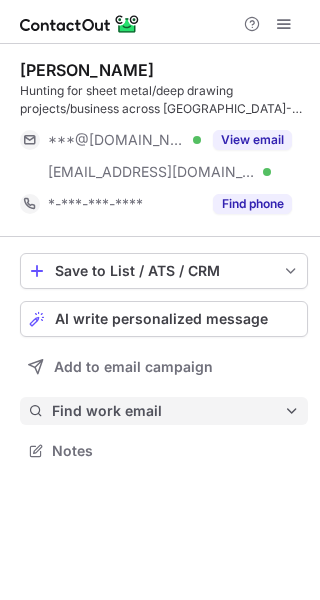 click on "Find work email" at bounding box center (168, 411) 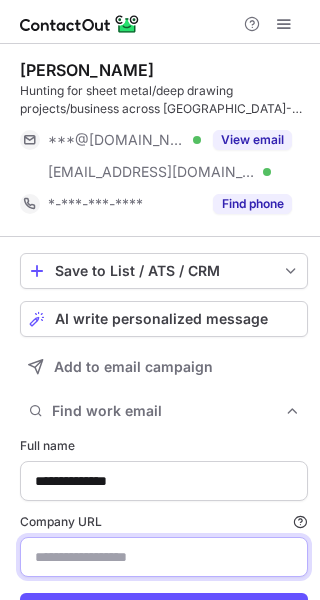 click on "Company URL Finding work email will consume 1 credit if a match is found." at bounding box center [164, 557] 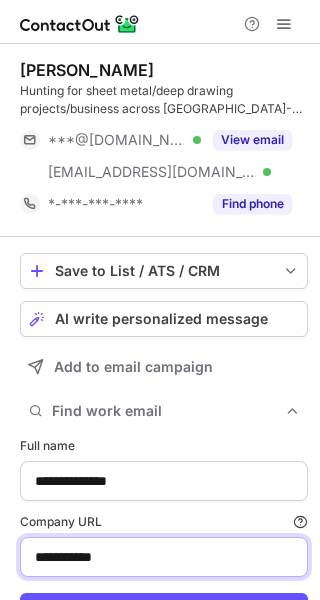 scroll, scrollTop: 92, scrollLeft: 0, axis: vertical 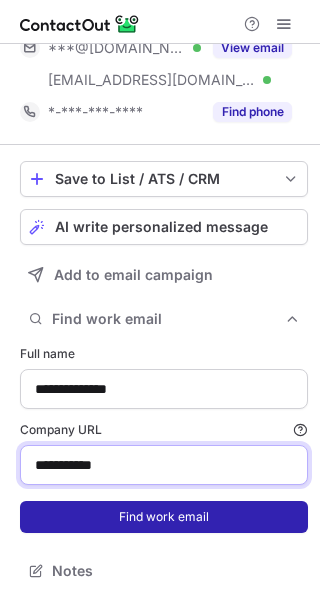 type on "**********" 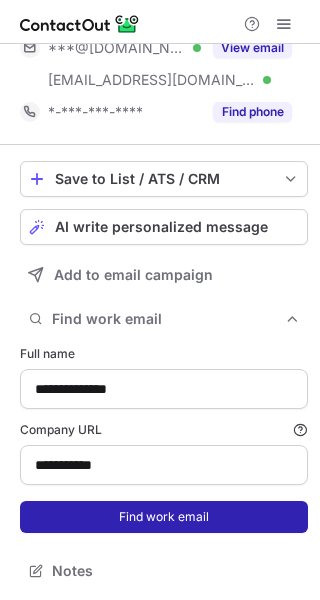 click on "Find work email" at bounding box center (164, 517) 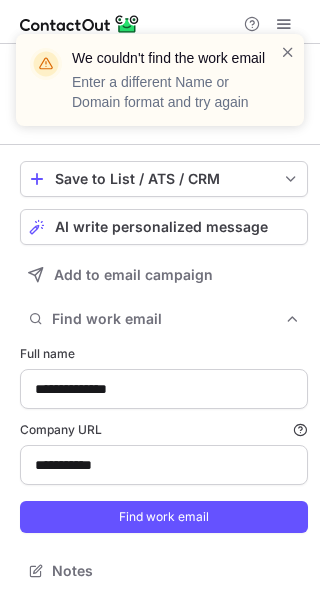 scroll, scrollTop: 0, scrollLeft: 0, axis: both 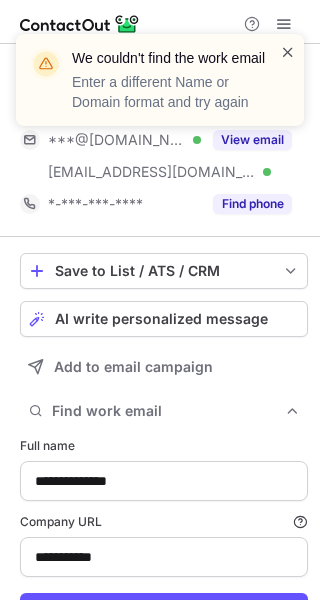 click at bounding box center [288, 52] 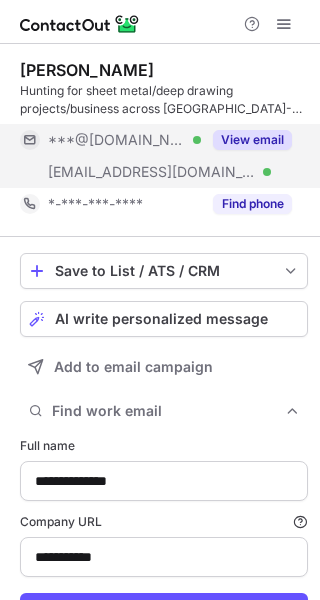 click on "***@excenter.si" at bounding box center (152, 172) 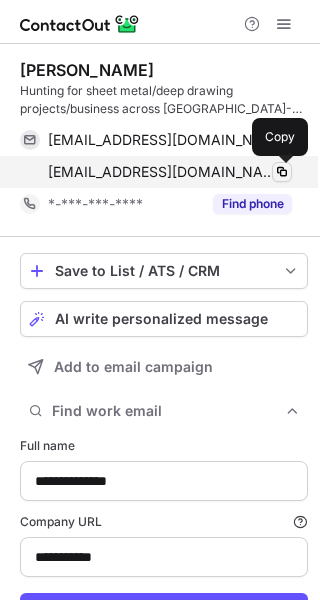 click at bounding box center (282, 172) 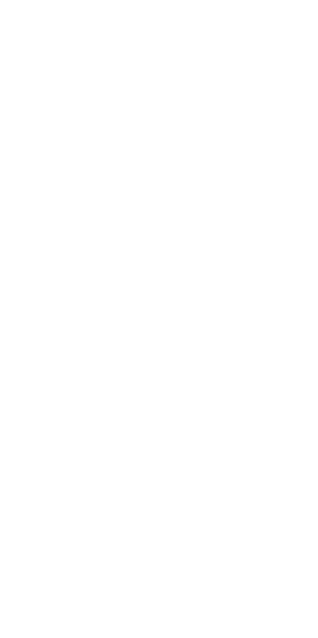 scroll, scrollTop: 0, scrollLeft: 0, axis: both 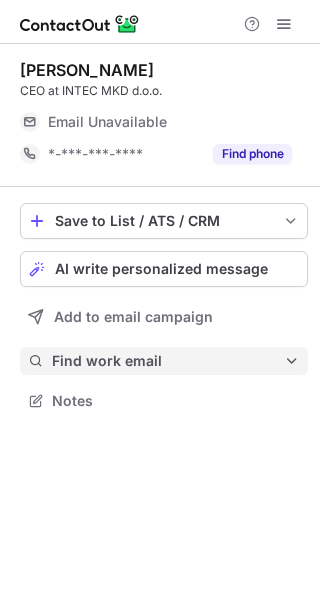 click on "Find work email" at bounding box center (168, 361) 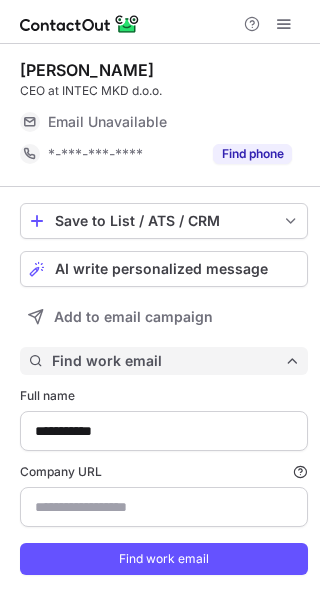scroll, scrollTop: 9, scrollLeft: 9, axis: both 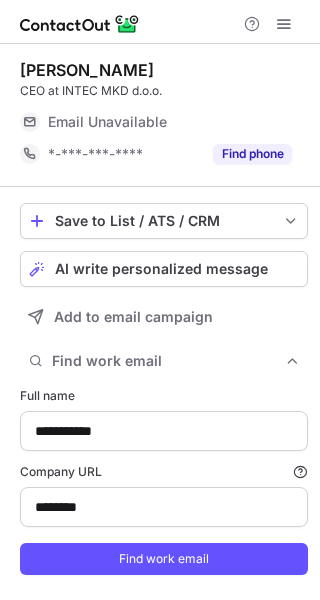type on "********" 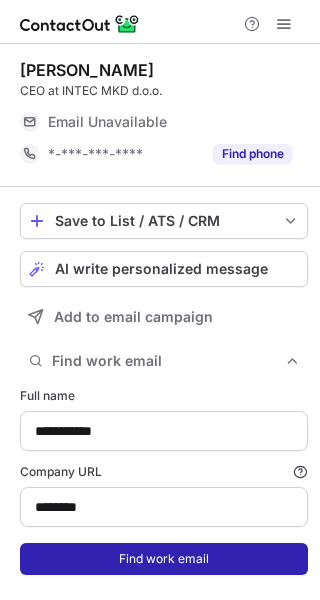 click on "Find work email" at bounding box center [164, 559] 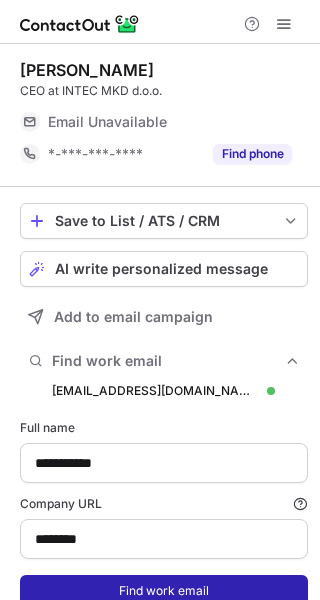 scroll, scrollTop: 9, scrollLeft: 9, axis: both 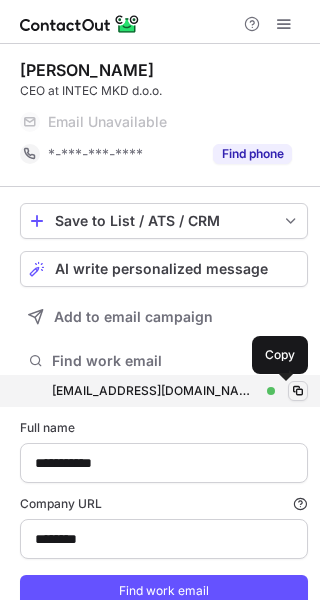 click at bounding box center (298, 391) 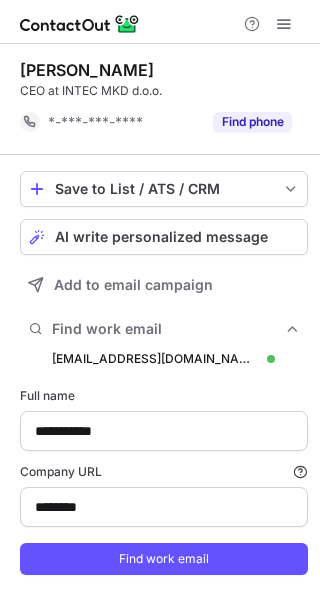 scroll, scrollTop: 598, scrollLeft: 306, axis: both 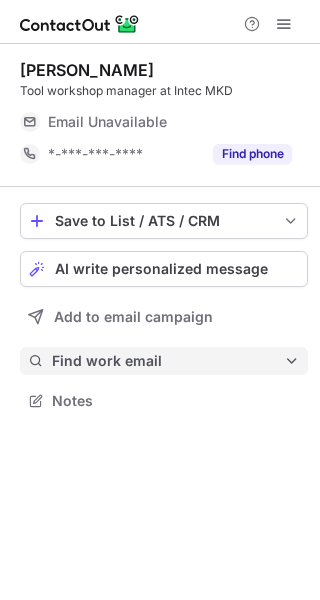 click on "Find work email" at bounding box center [168, 361] 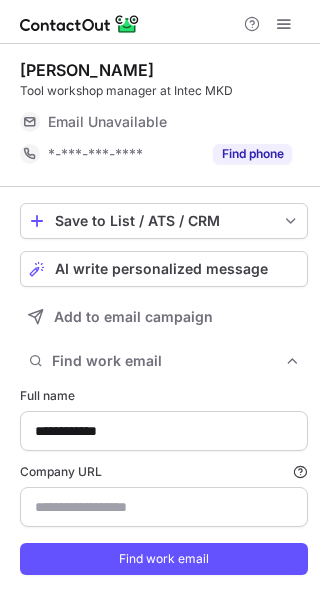 type on "********" 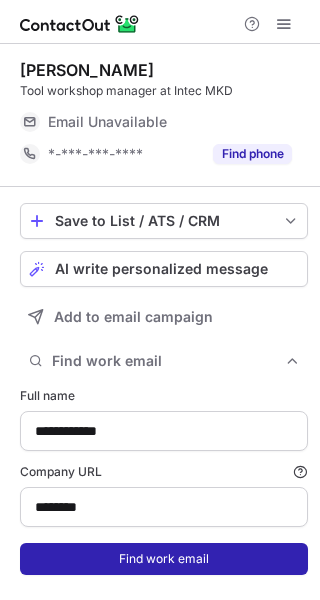 click on "Find work email" at bounding box center (164, 559) 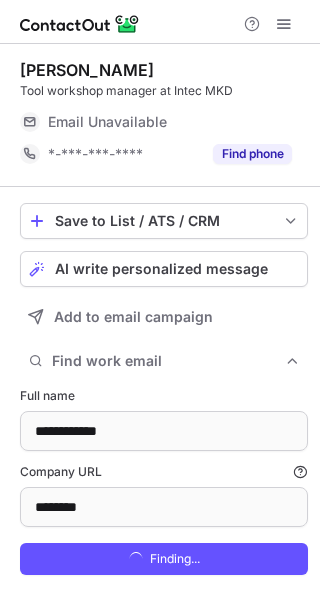 scroll, scrollTop: 9, scrollLeft: 9, axis: both 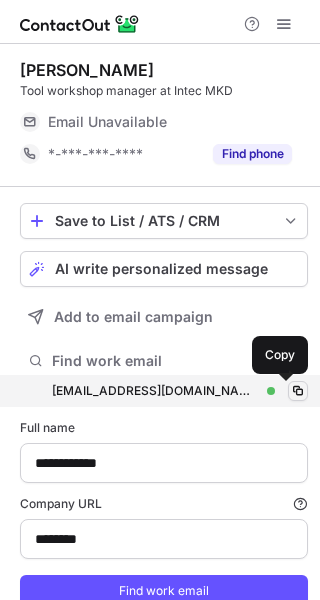click at bounding box center (298, 391) 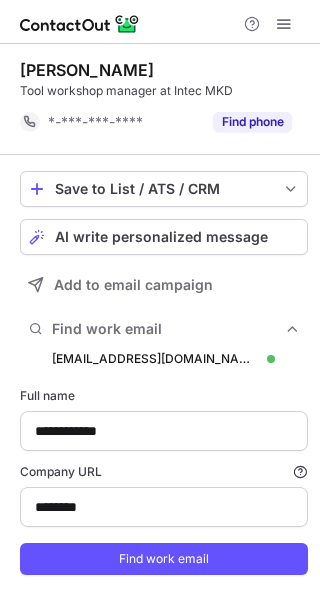 scroll, scrollTop: 598, scrollLeft: 306, axis: both 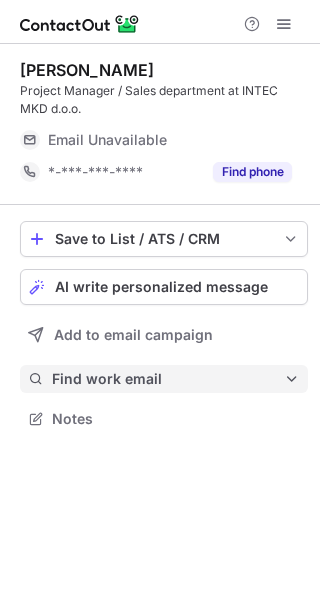 click on "Find work email" at bounding box center (168, 379) 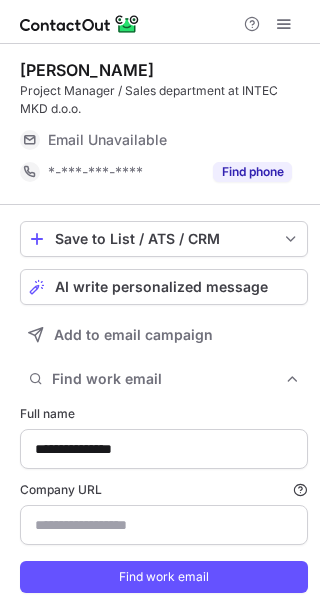 scroll, scrollTop: 10, scrollLeft: 9, axis: both 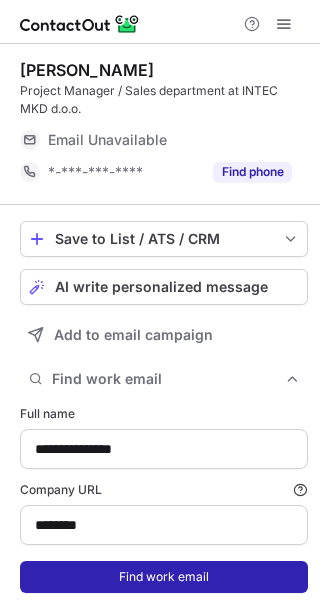 click on "Find work email" at bounding box center (164, 577) 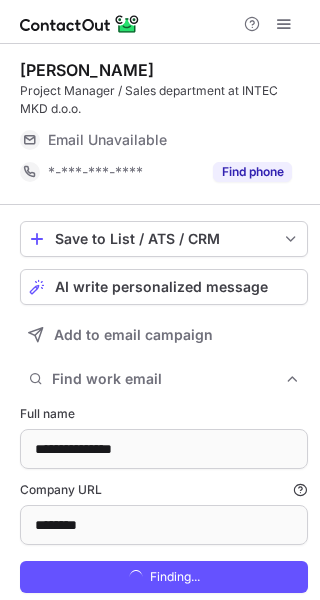 scroll, scrollTop: 10, scrollLeft: 9, axis: both 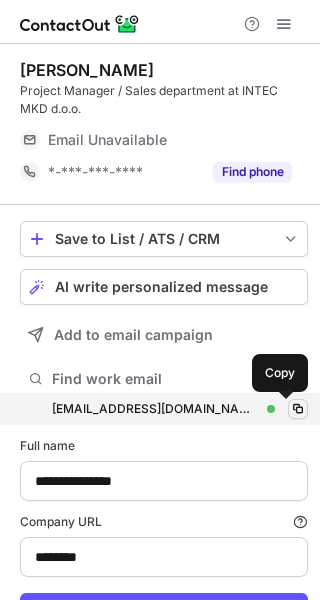 click at bounding box center (298, 409) 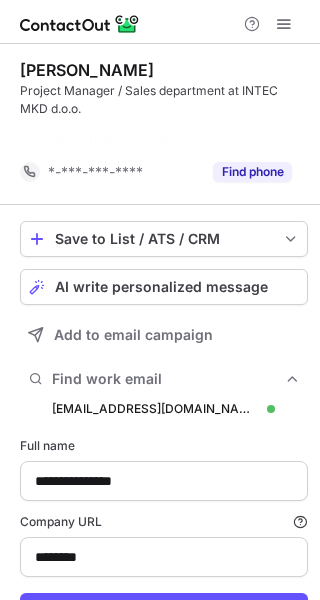 scroll, scrollTop: 616, scrollLeft: 306, axis: both 